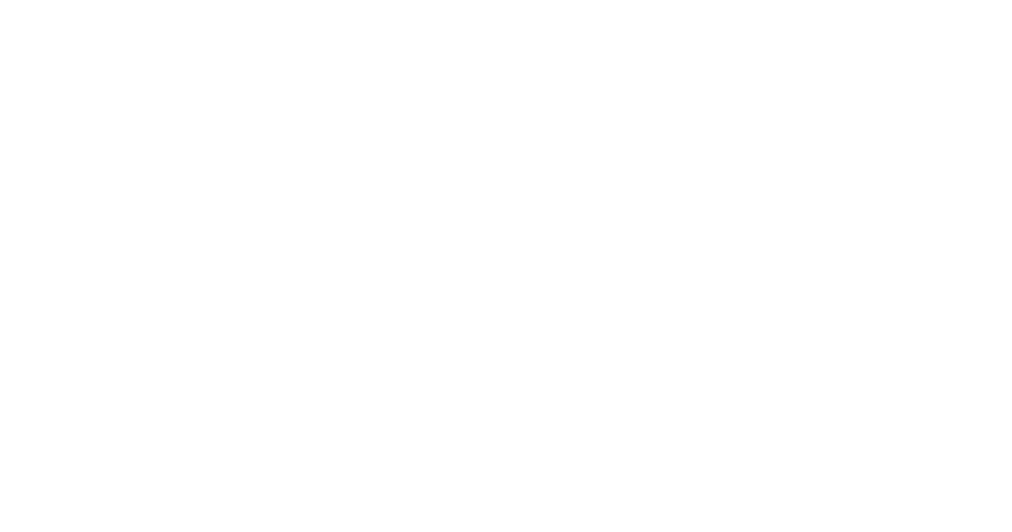 scroll, scrollTop: 1396, scrollLeft: 0, axis: vertical 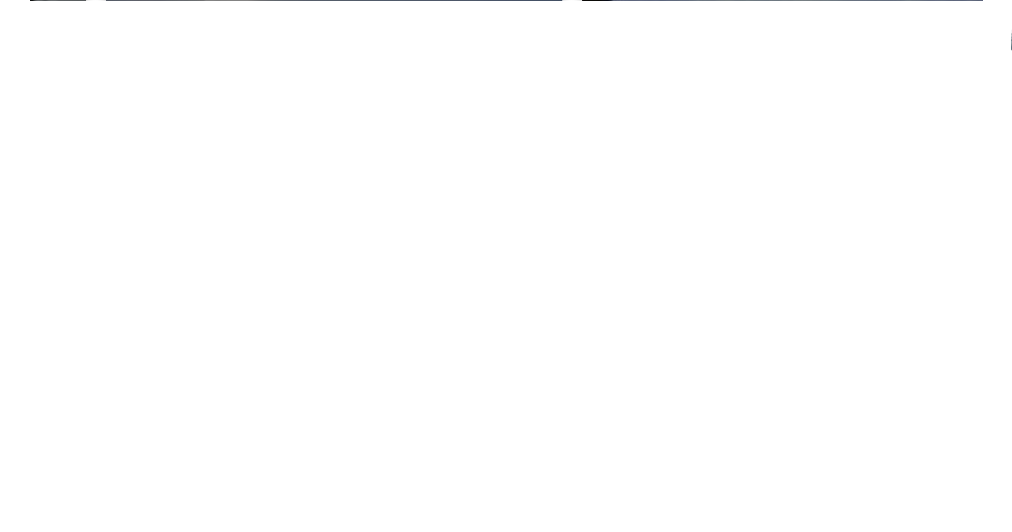 drag, startPoint x: 537, startPoint y: 282, endPoint x: 612, endPoint y: 276, distance: 75.23962 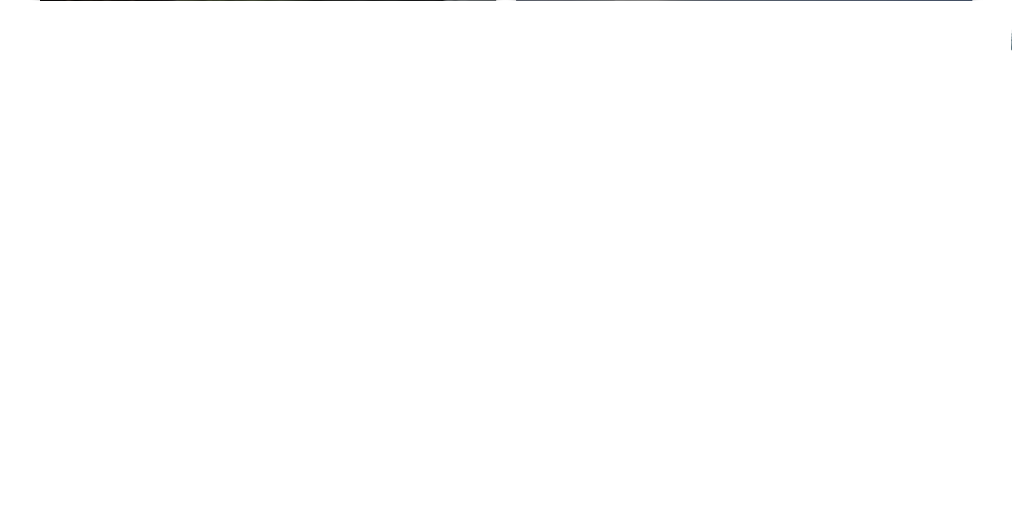 click at bounding box center [969, 117] 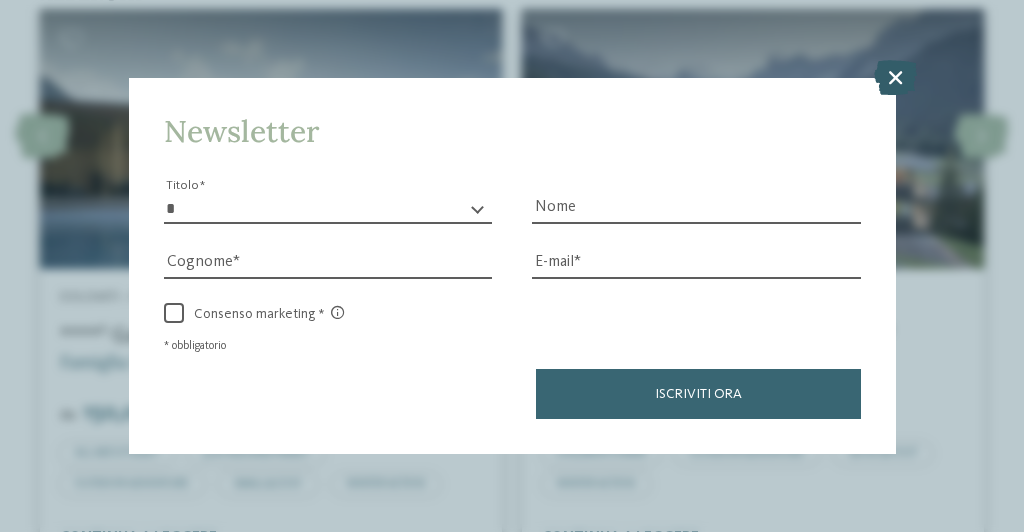 click at bounding box center [895, 76] 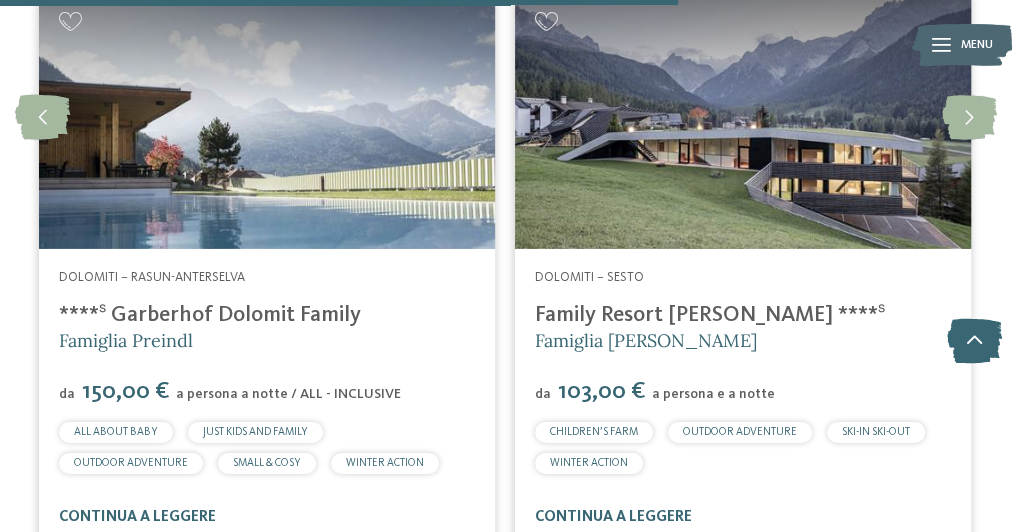 drag, startPoint x: 371, startPoint y: 273, endPoint x: 381, endPoint y: 288, distance: 18.027756 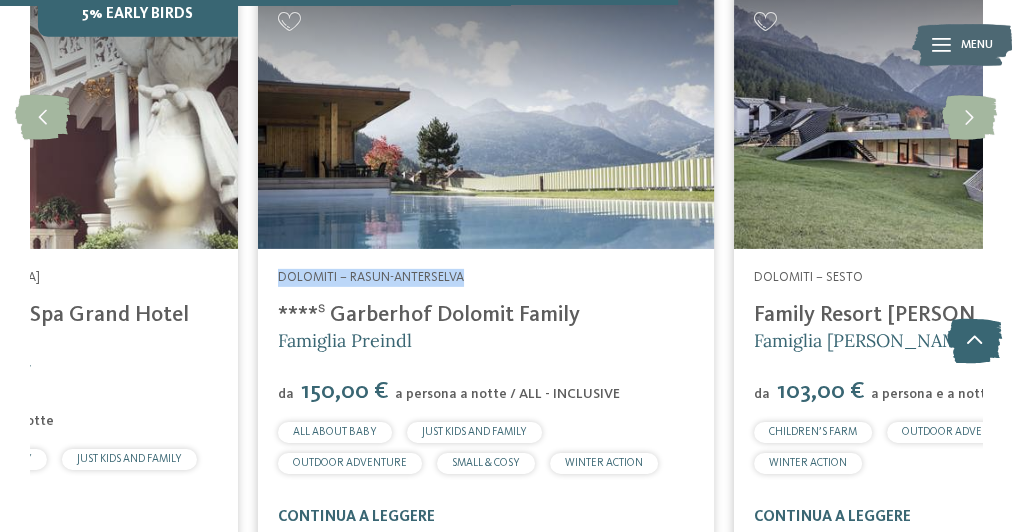 drag, startPoint x: 899, startPoint y: 161, endPoint x: 550, endPoint y: 216, distance: 353.30722 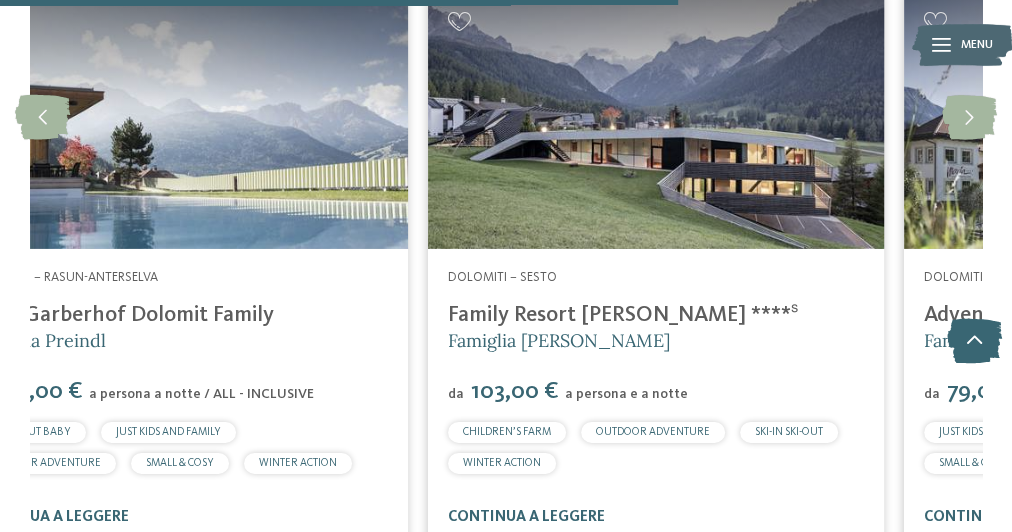 drag, startPoint x: 364, startPoint y: 281, endPoint x: 303, endPoint y: 284, distance: 61.073727 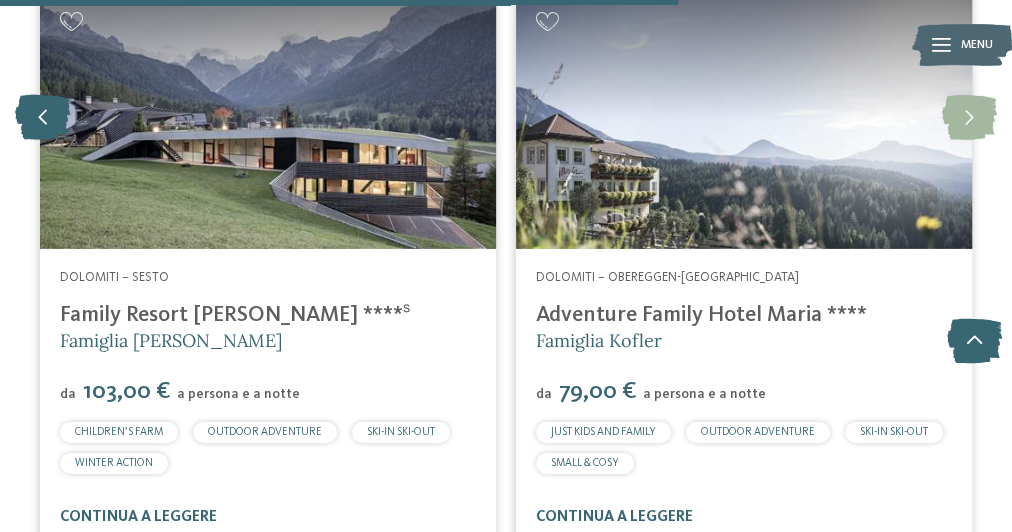 click at bounding box center [42, 117] 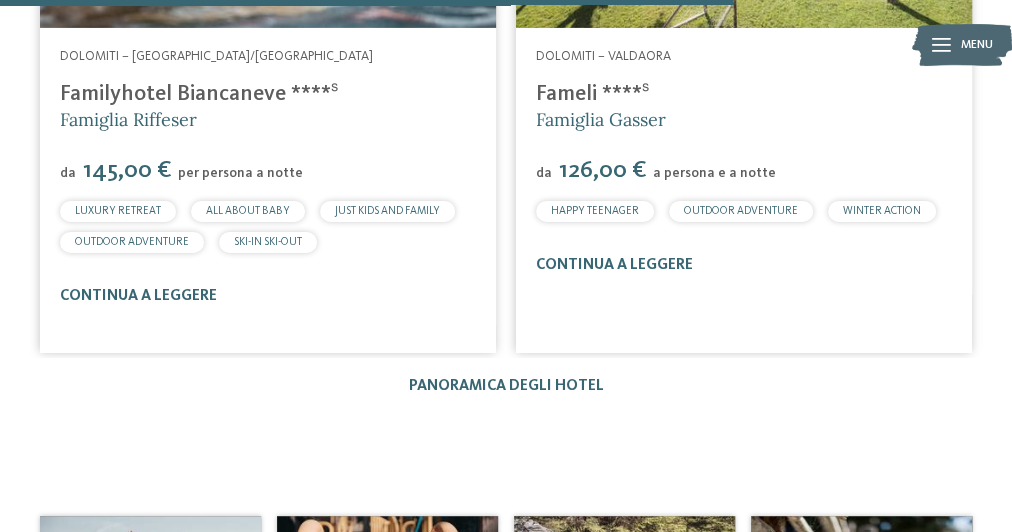 scroll, scrollTop: 3350, scrollLeft: 0, axis: vertical 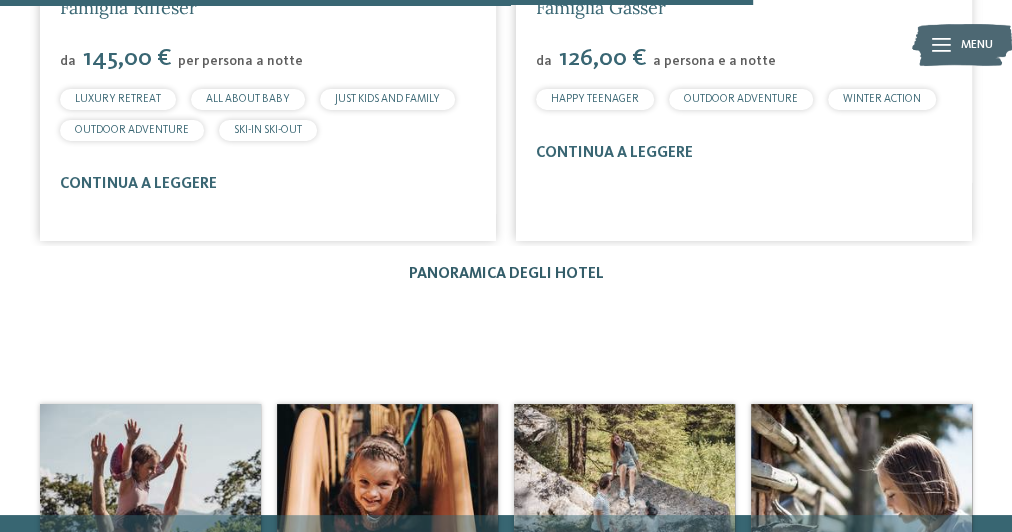 click on "Panoramica degli hotel" at bounding box center (506, 274) 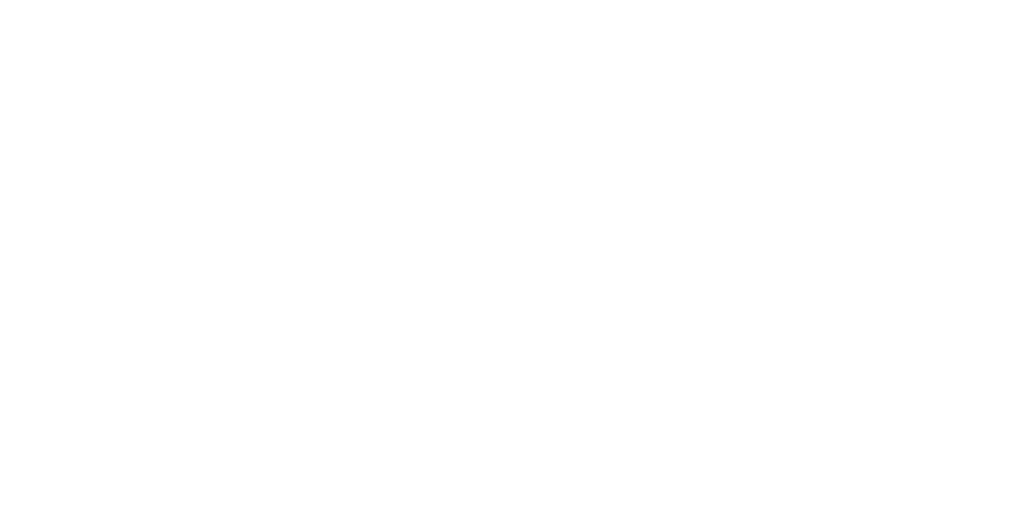 scroll, scrollTop: 0, scrollLeft: 0, axis: both 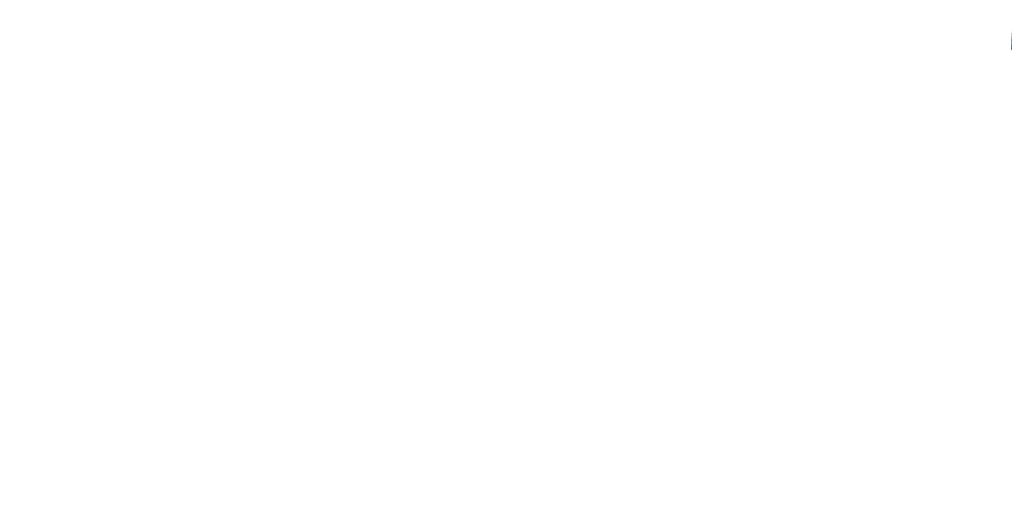 drag, startPoint x: 742, startPoint y: 317, endPoint x: 538, endPoint y: 328, distance: 204.29636 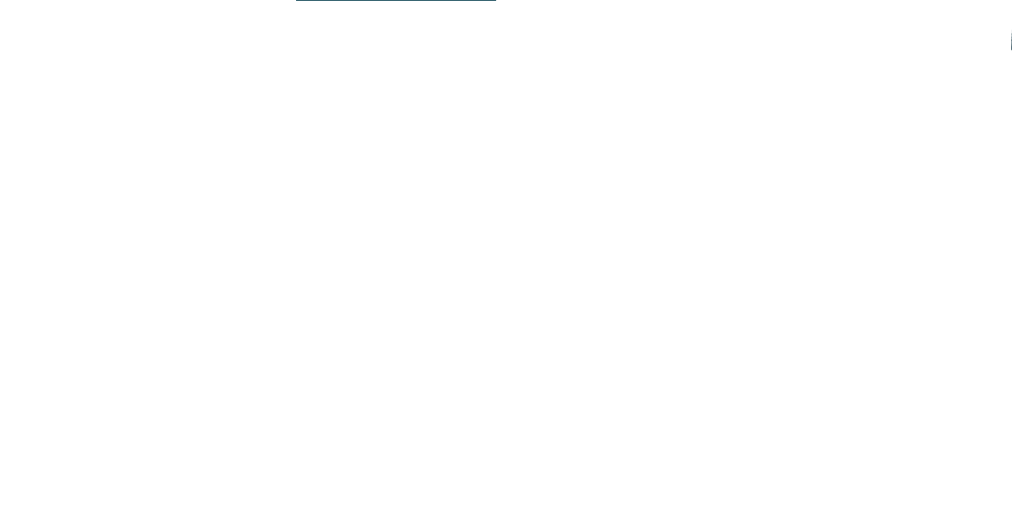 drag, startPoint x: 56, startPoint y: 289, endPoint x: 187, endPoint y: 286, distance: 131.03435 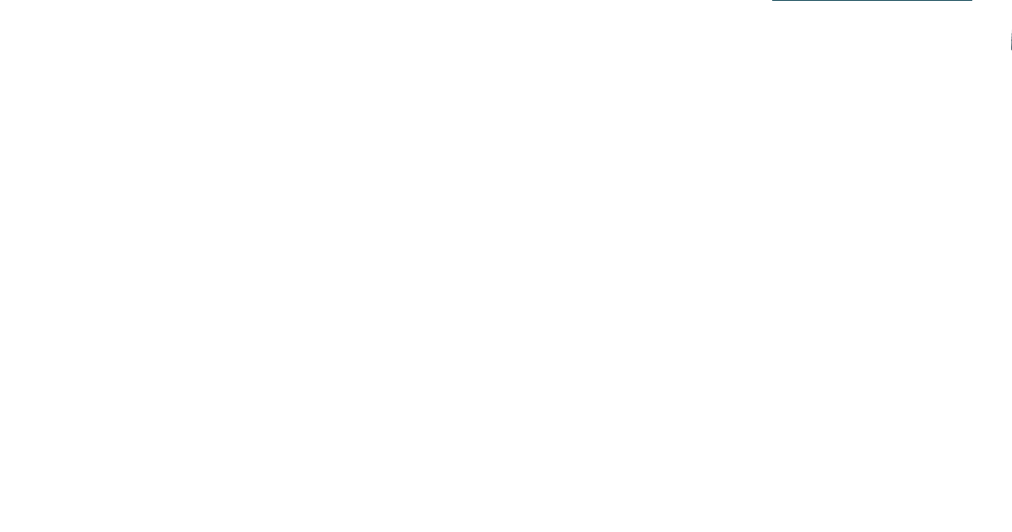 scroll, scrollTop: 6363, scrollLeft: 0, axis: vertical 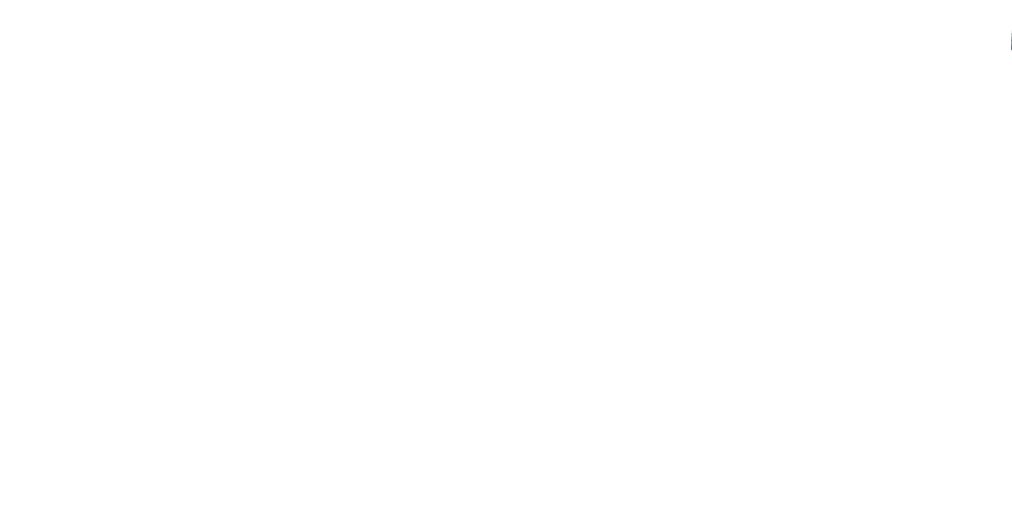 drag, startPoint x: 52, startPoint y: 225, endPoint x: 219, endPoint y: 218, distance: 167.14664 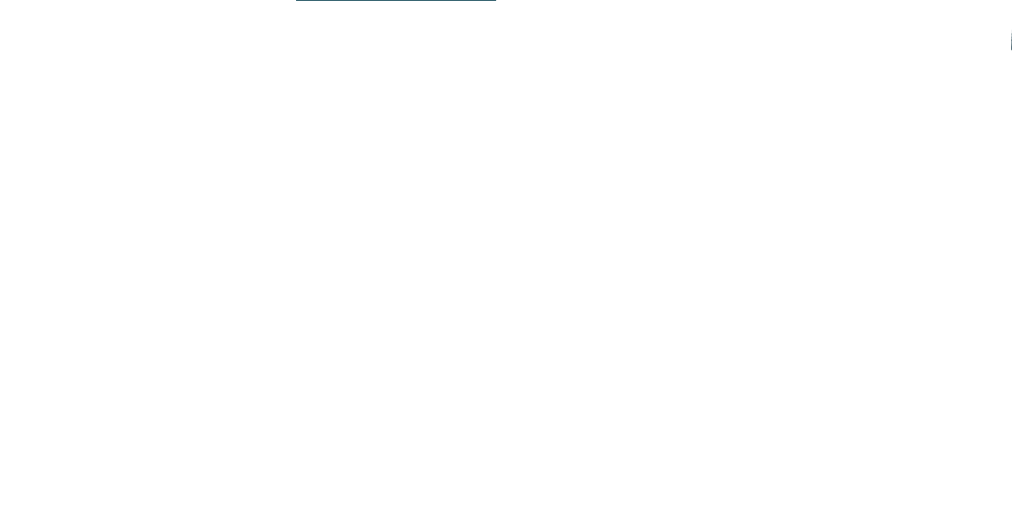 drag, startPoint x: 530, startPoint y: 274, endPoint x: 941, endPoint y: 288, distance: 411.23837 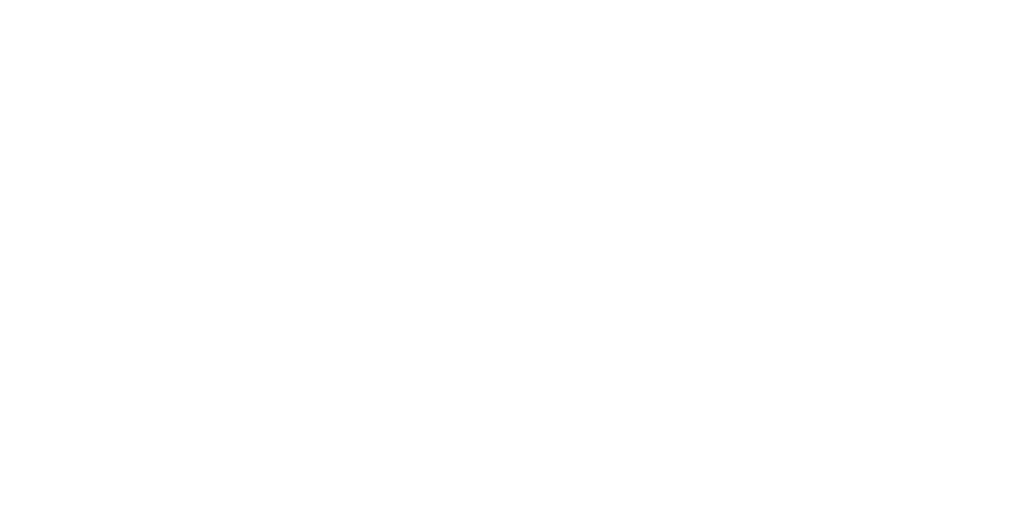 scroll, scrollTop: 0, scrollLeft: 0, axis: both 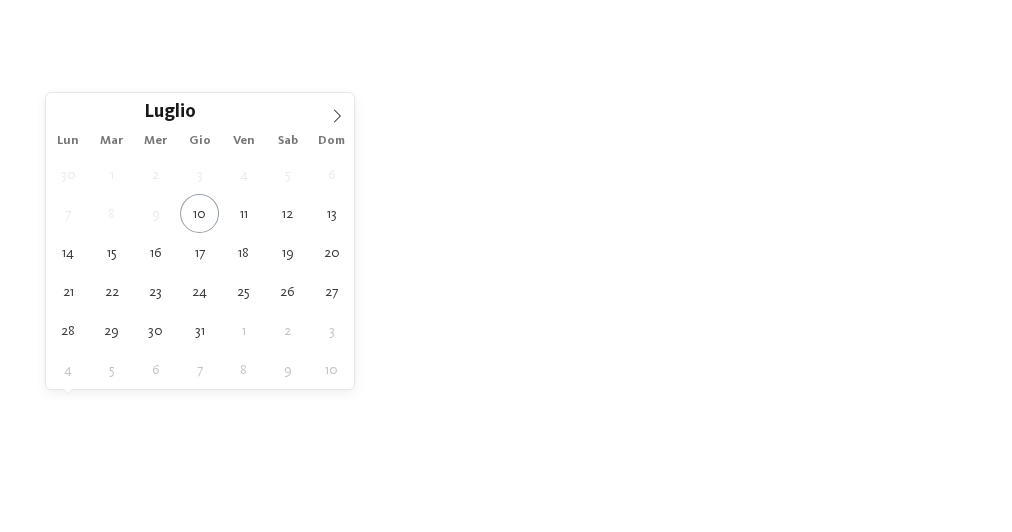 click on "Arrivo" at bounding box center [116, 408] 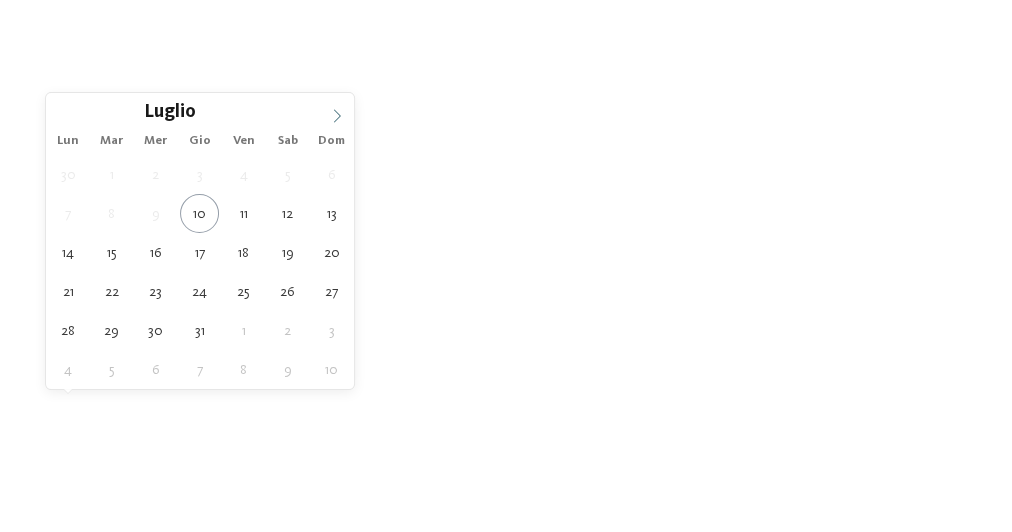 click 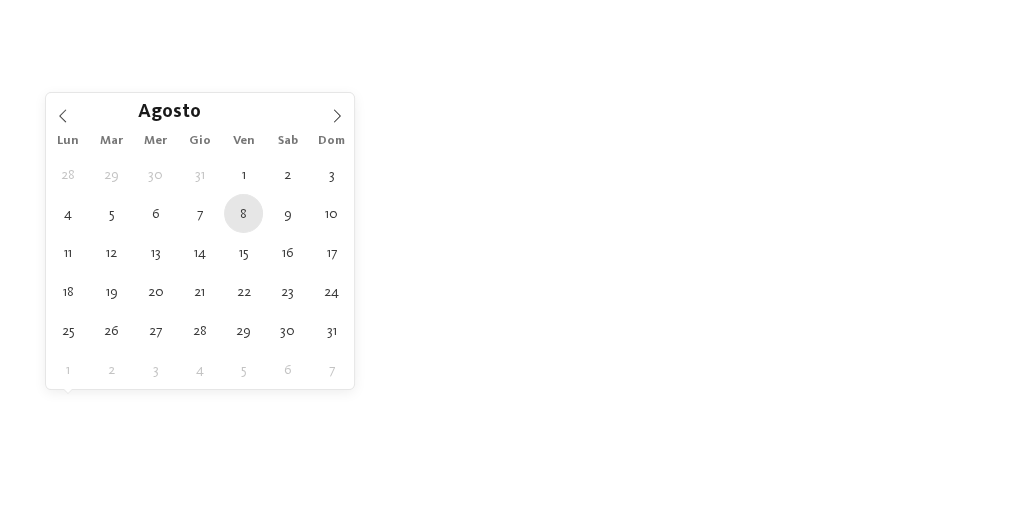 type on "[DATE]" 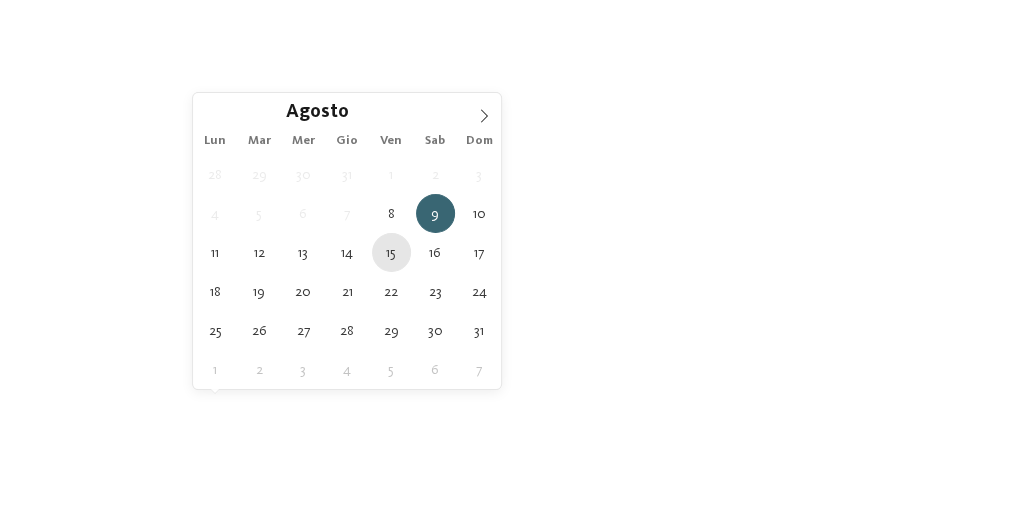 type on "[DATE]" 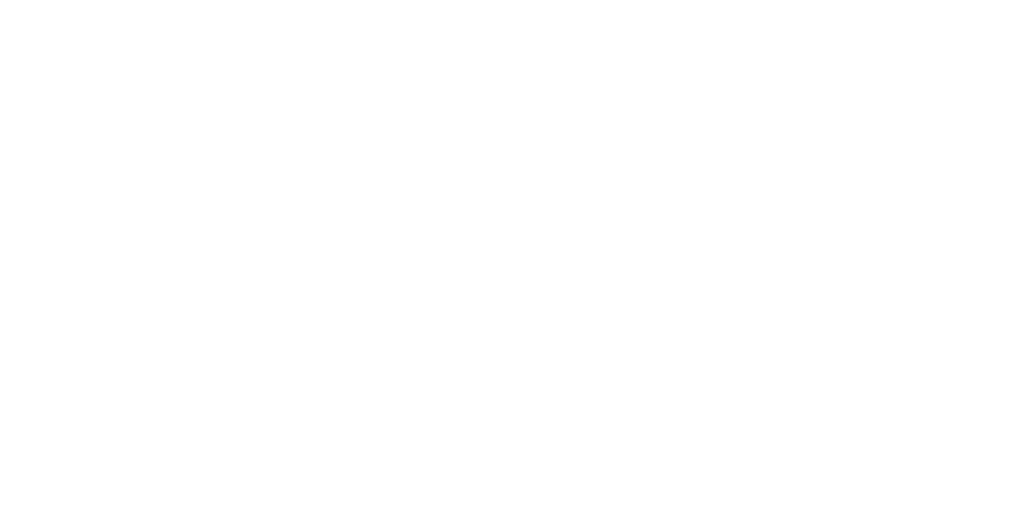click on "filtra" at bounding box center (895, 410) 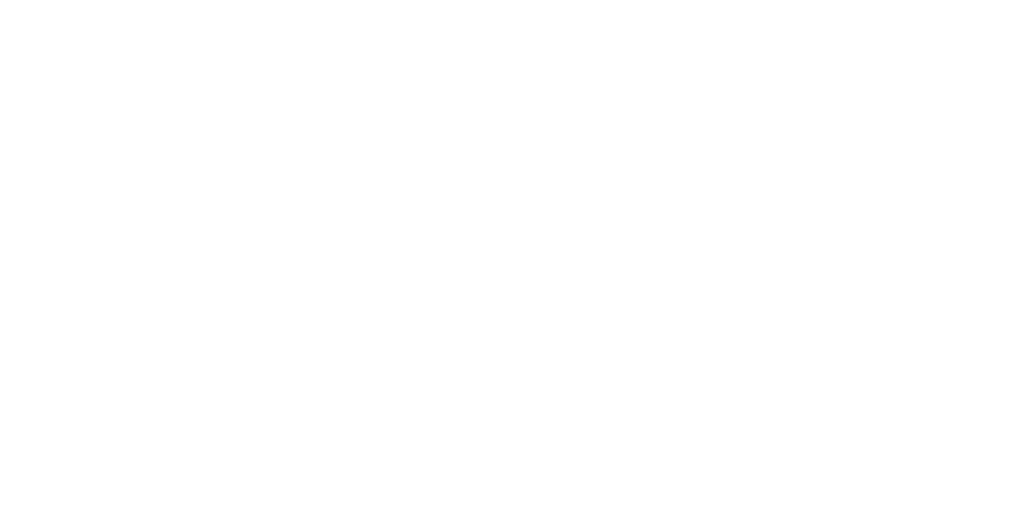 scroll, scrollTop: 128, scrollLeft: 0, axis: vertical 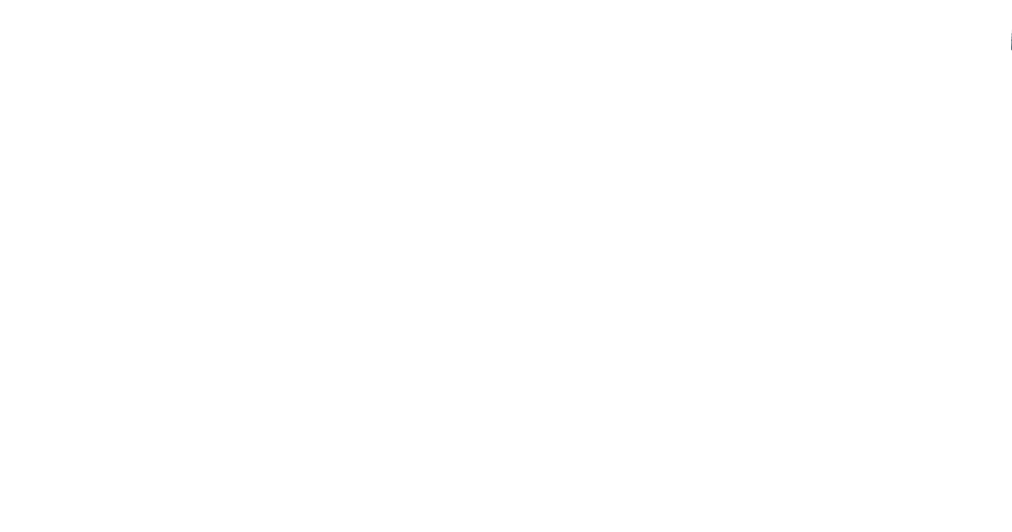 click on "Regione" at bounding box center [411, 280] 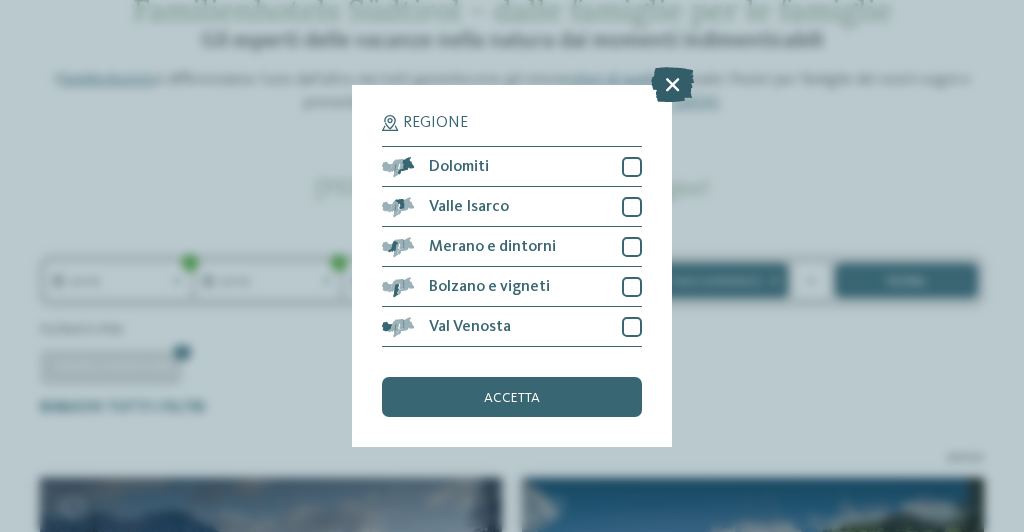 click at bounding box center [672, 84] 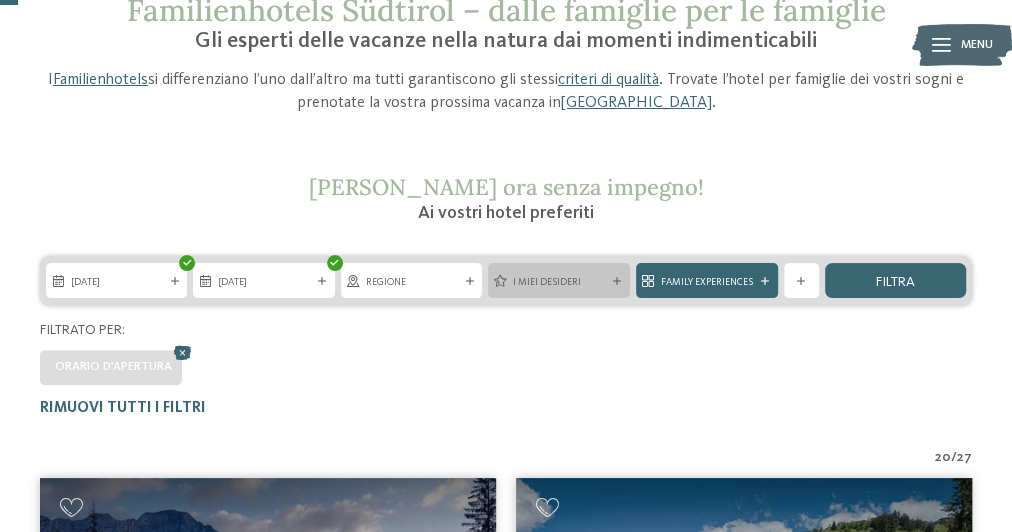 click on "I miei desideri" at bounding box center (558, 282) 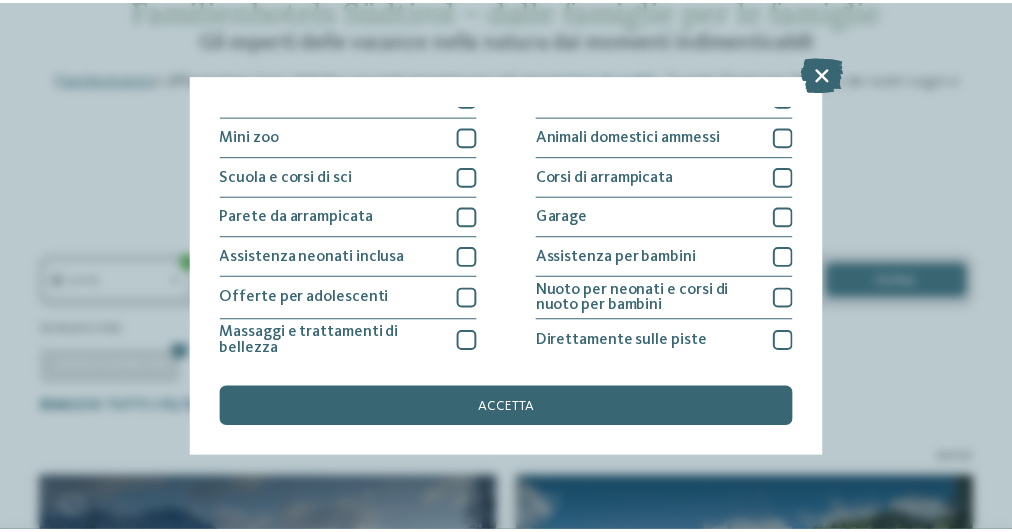 scroll, scrollTop: 255, scrollLeft: 0, axis: vertical 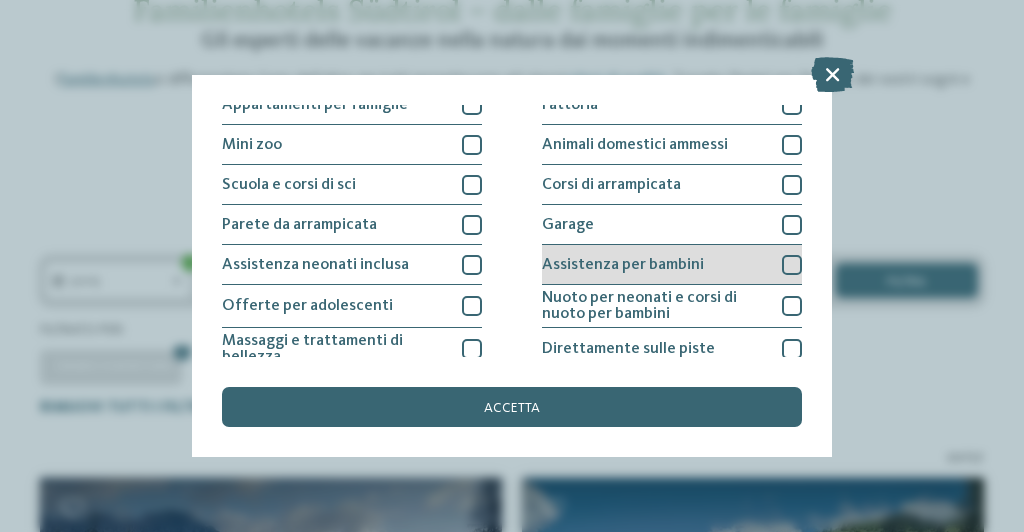 click at bounding box center (792, 265) 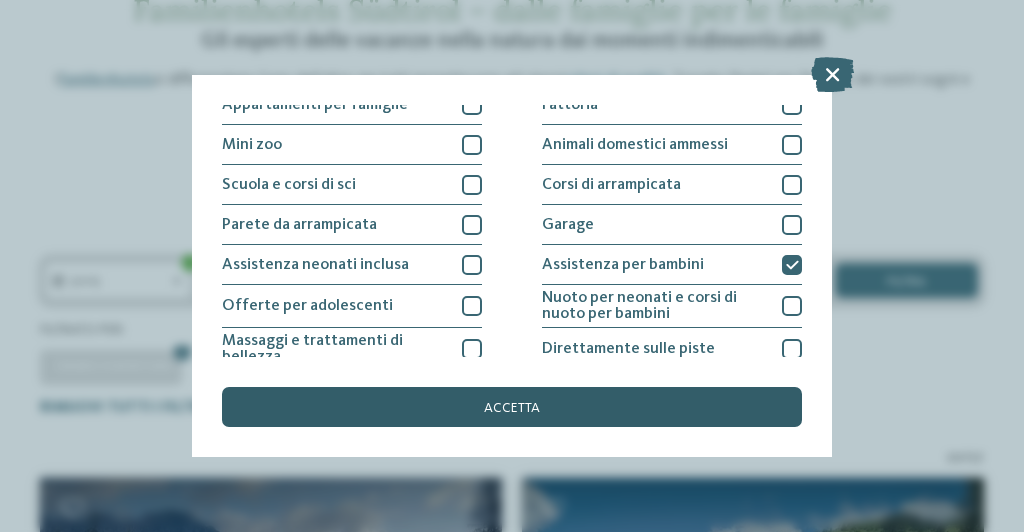 click on "accetta" at bounding box center [512, 407] 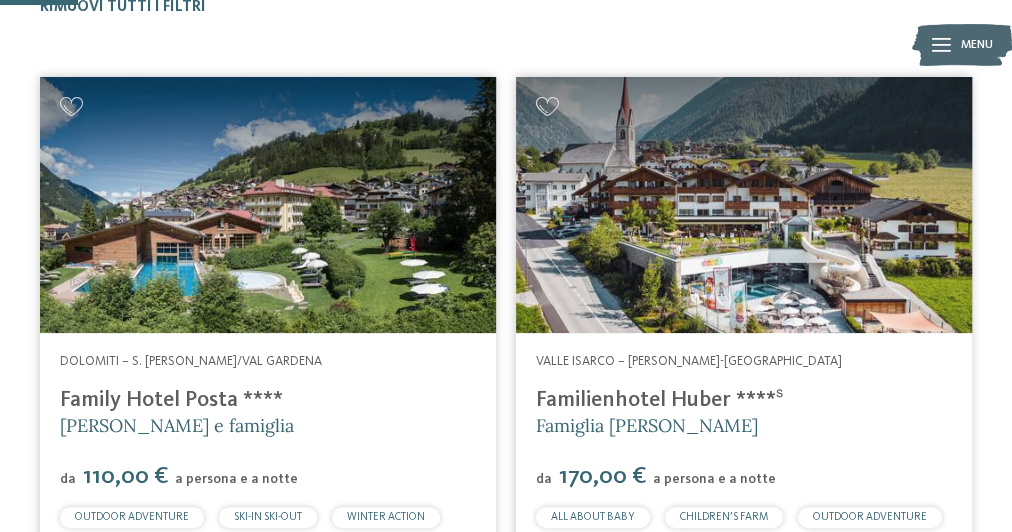 scroll, scrollTop: 561, scrollLeft: 0, axis: vertical 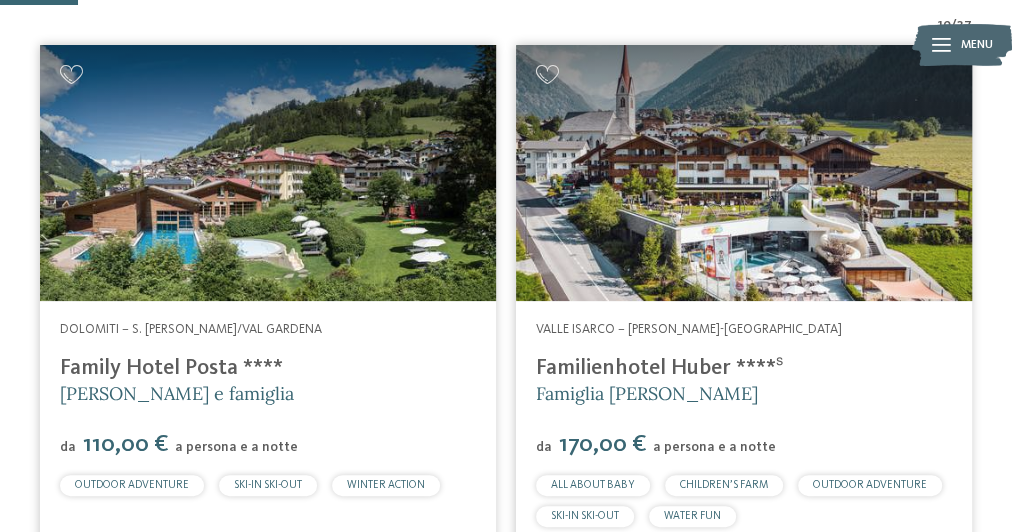 drag, startPoint x: 533, startPoint y: 365, endPoint x: 725, endPoint y: 368, distance: 192.02344 